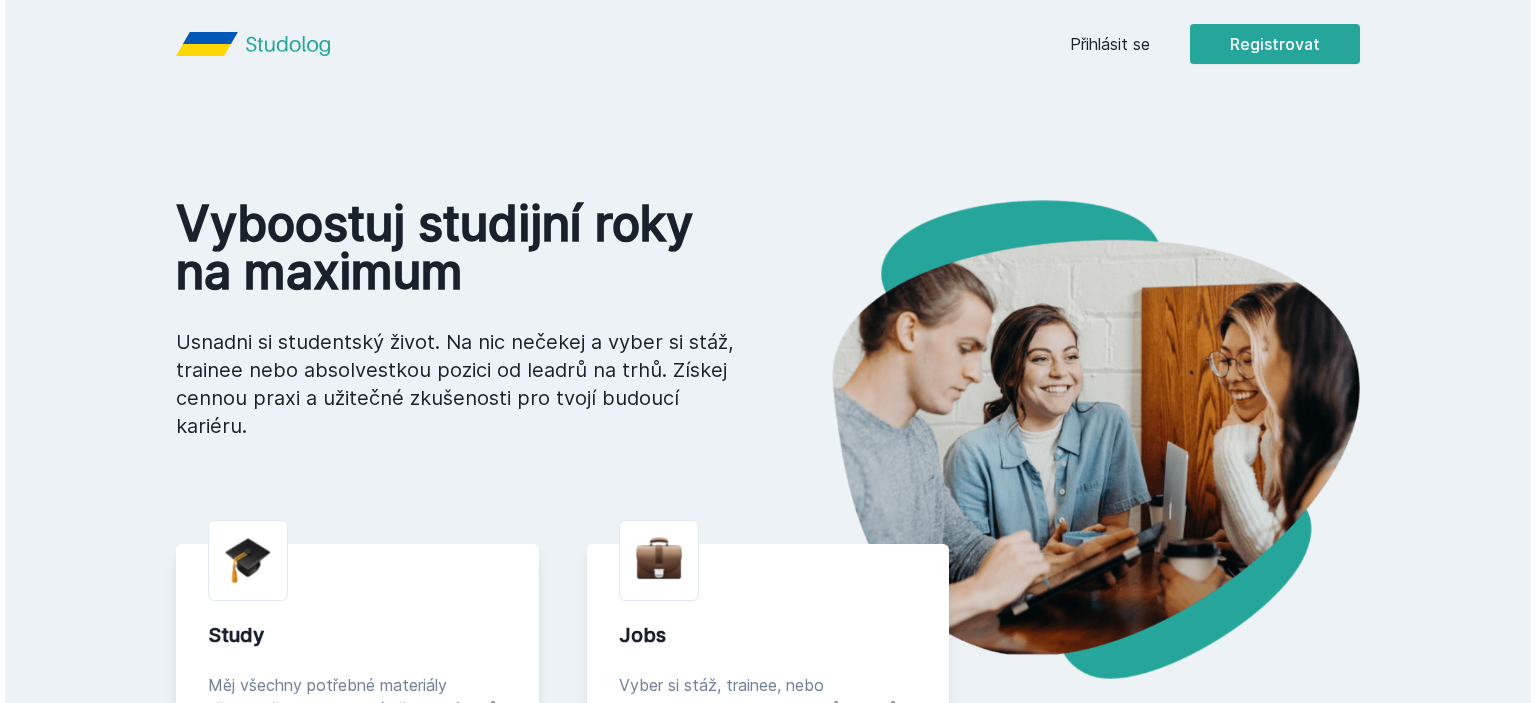 scroll, scrollTop: 0, scrollLeft: 0, axis: both 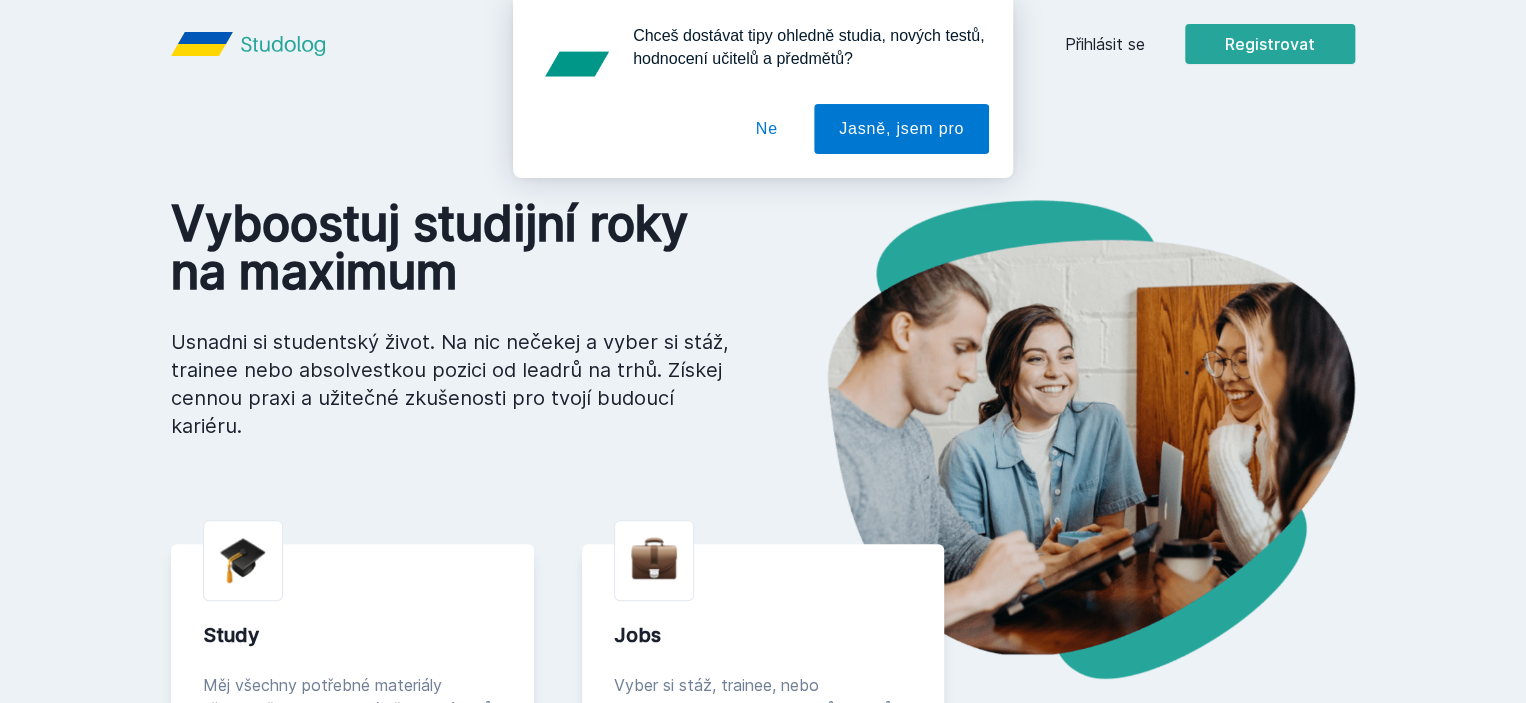 click on "Chceš dostávat tipy ohledně studia, nových testů, hodnocení učitelů a předmětů? Jasně, jsem pro Ne" at bounding box center (763, 89) 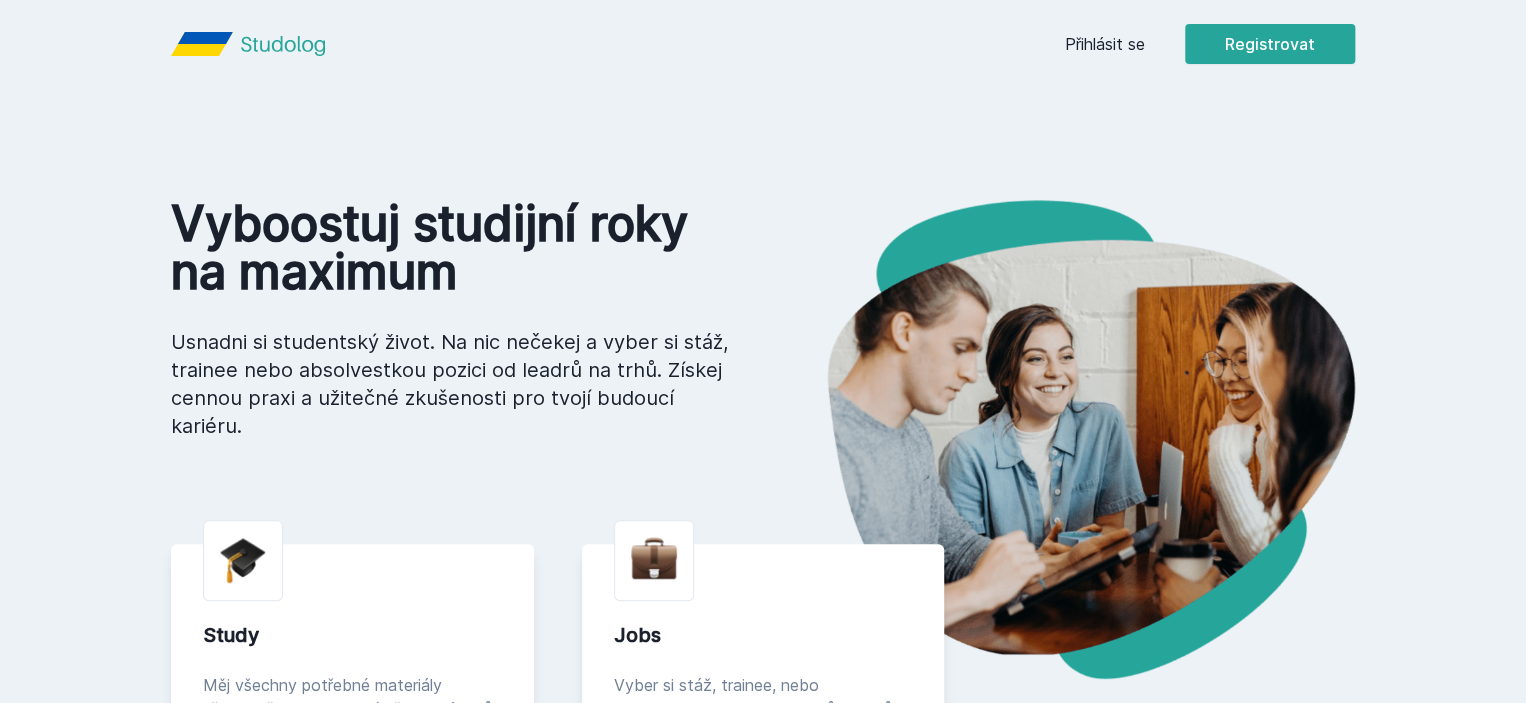 click on "Přihlásit se" at bounding box center [1105, 44] 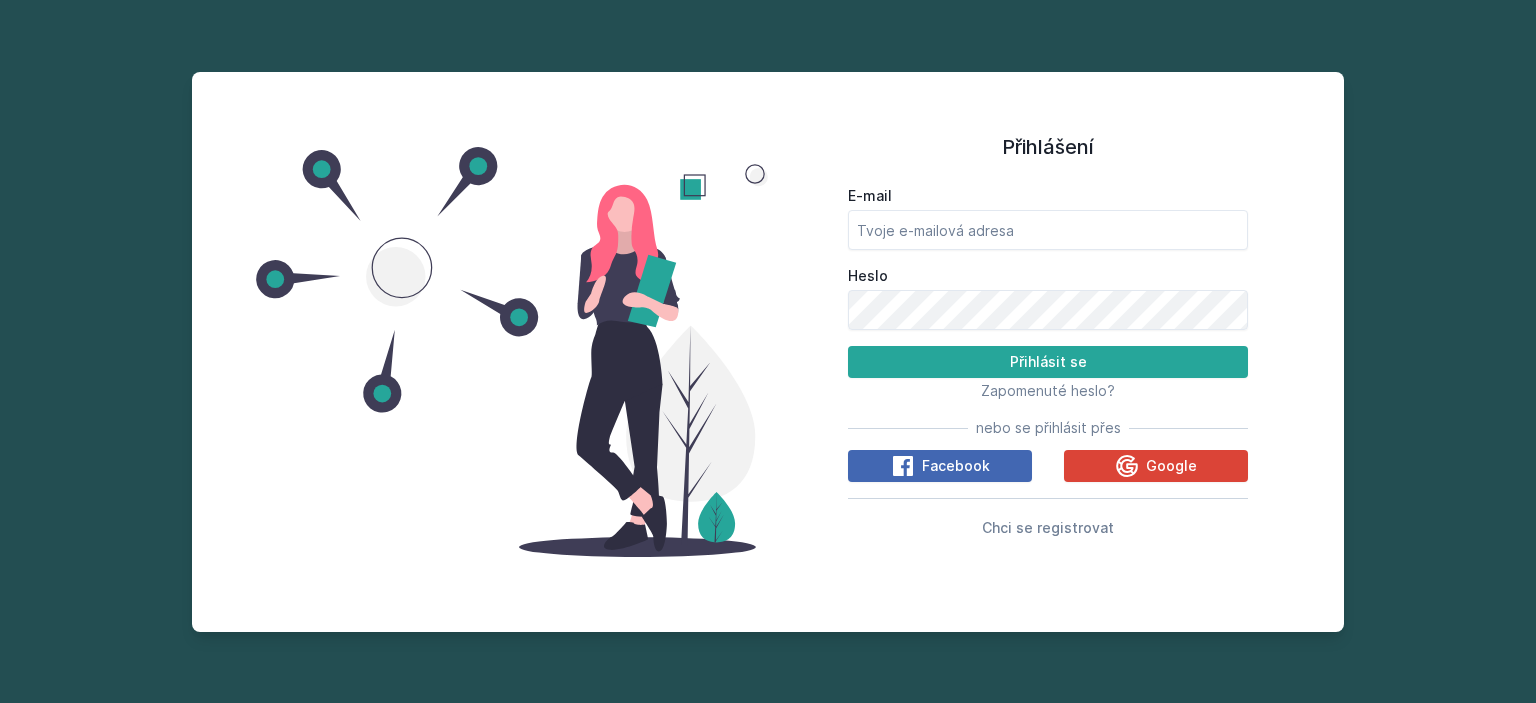 click on "Google" at bounding box center [1171, 466] 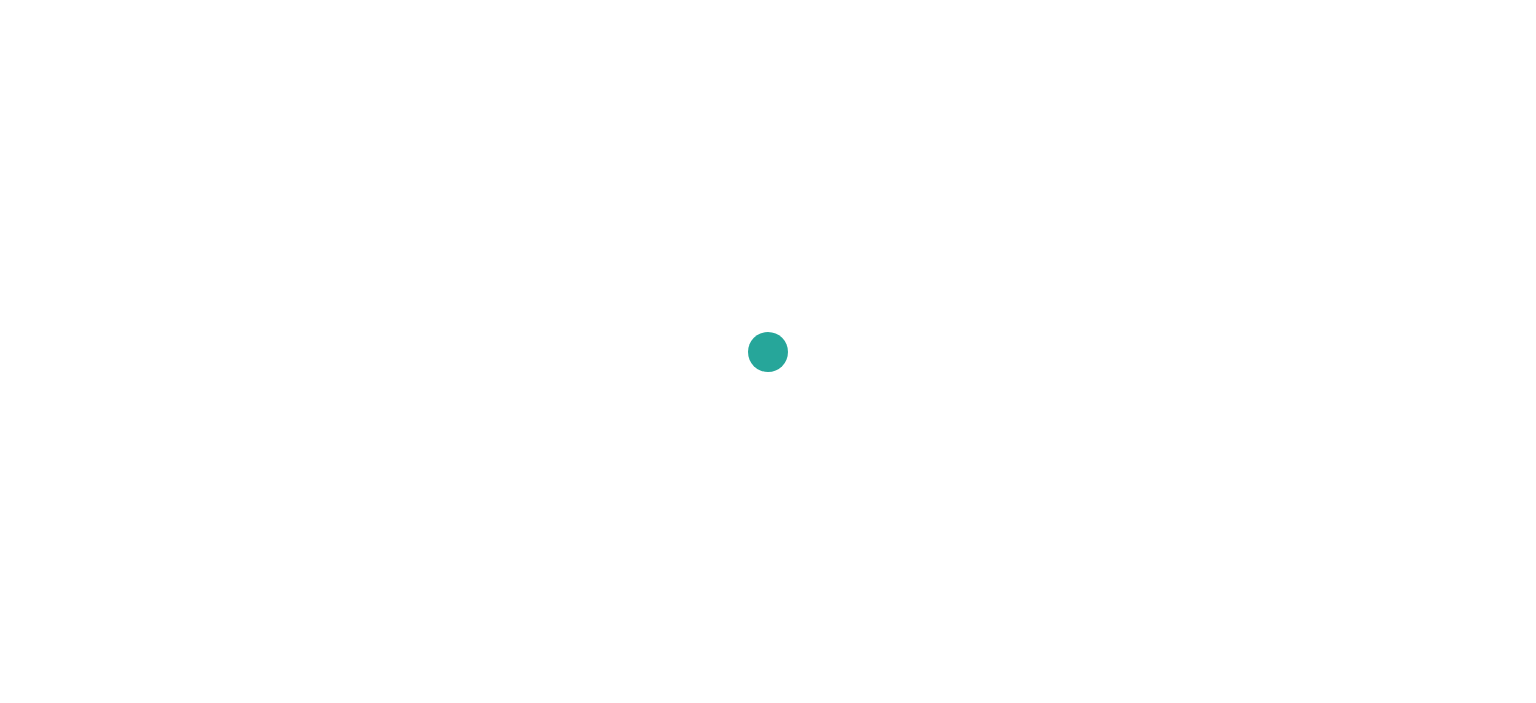 scroll, scrollTop: 0, scrollLeft: 0, axis: both 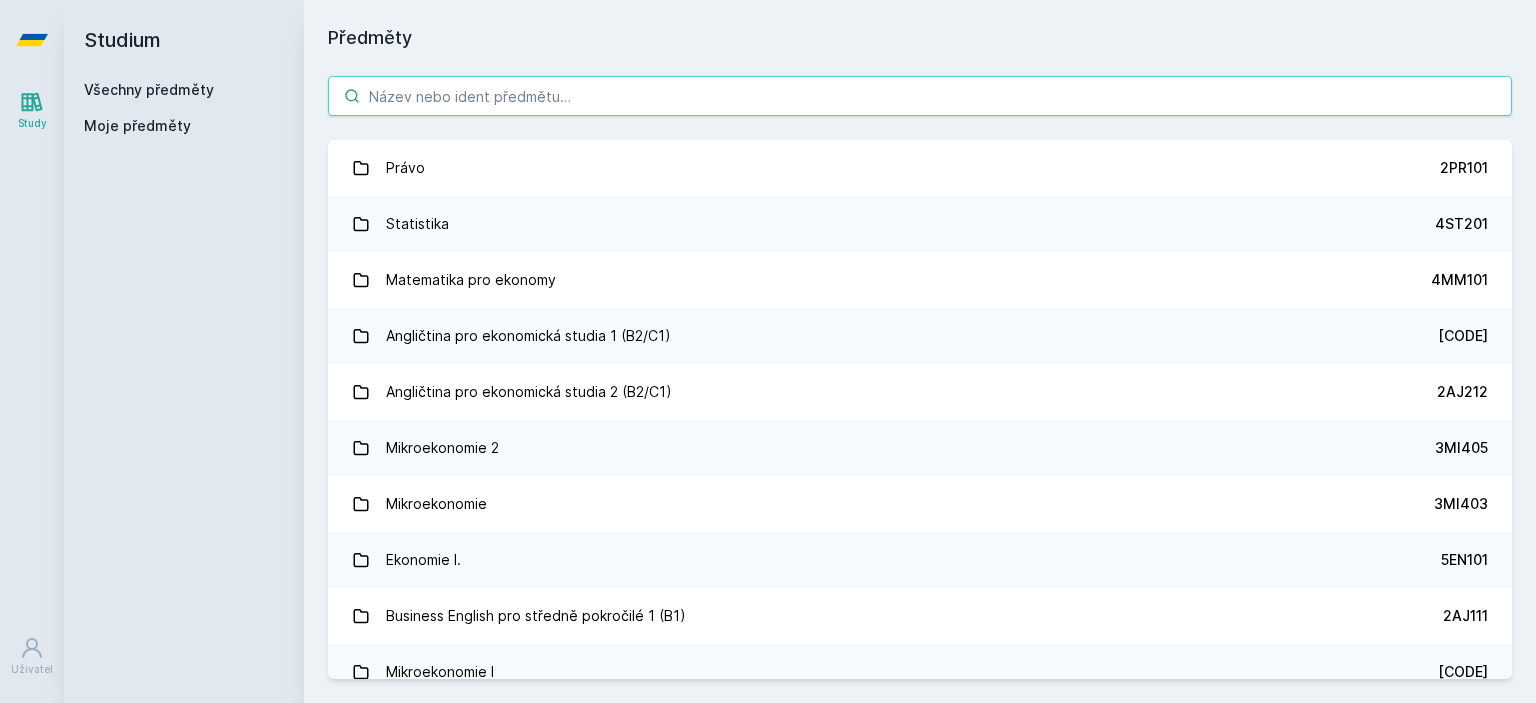 click at bounding box center (920, 96) 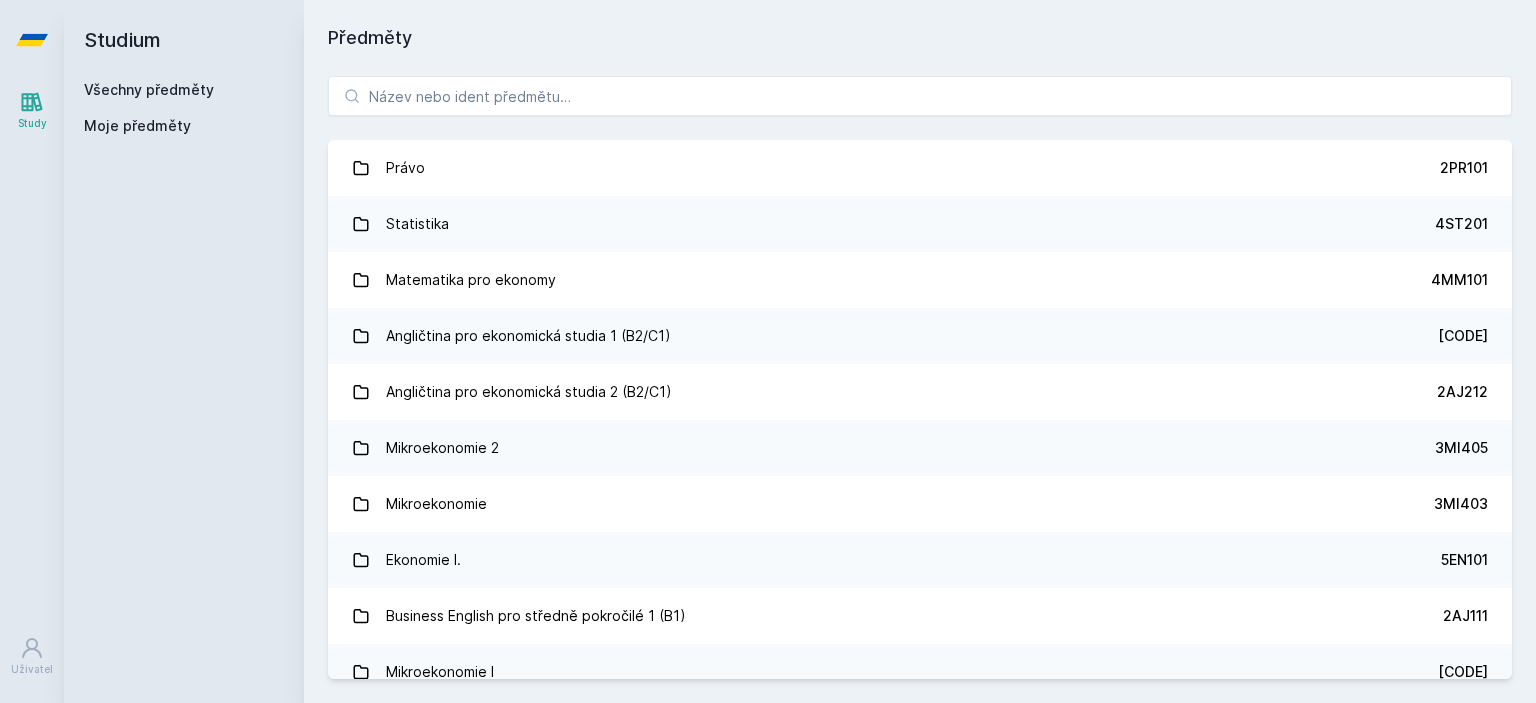 click on "Všechny předměty" at bounding box center (149, 89) 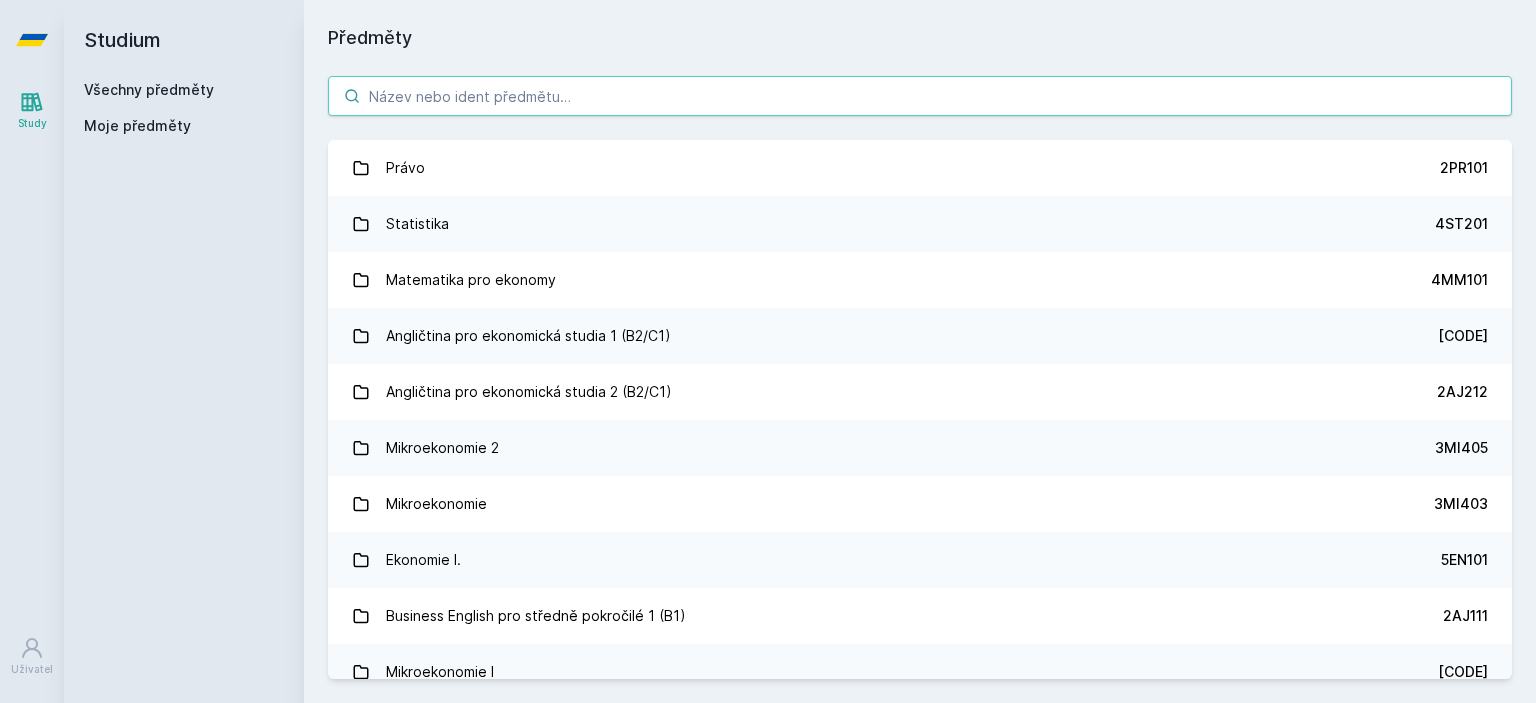 click at bounding box center [920, 96] 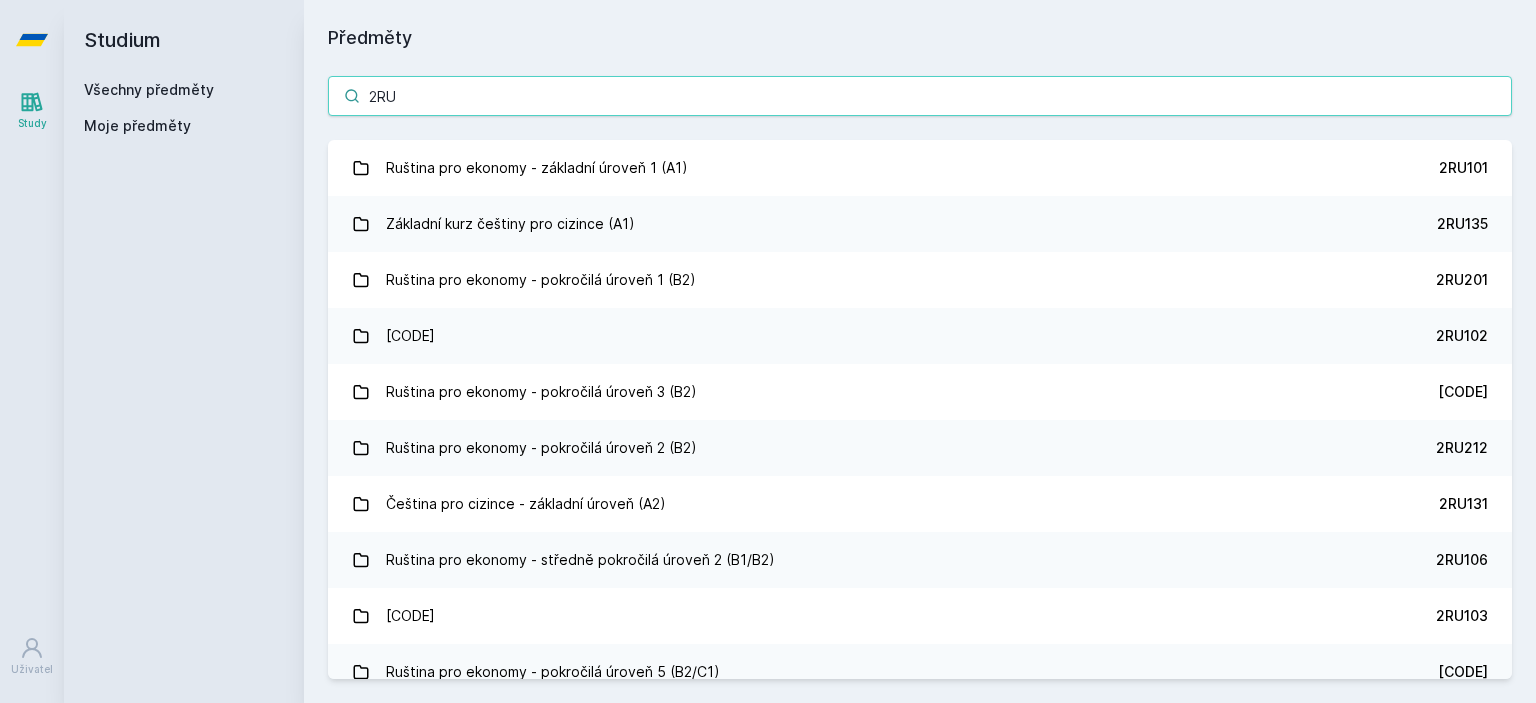 type on "2RU" 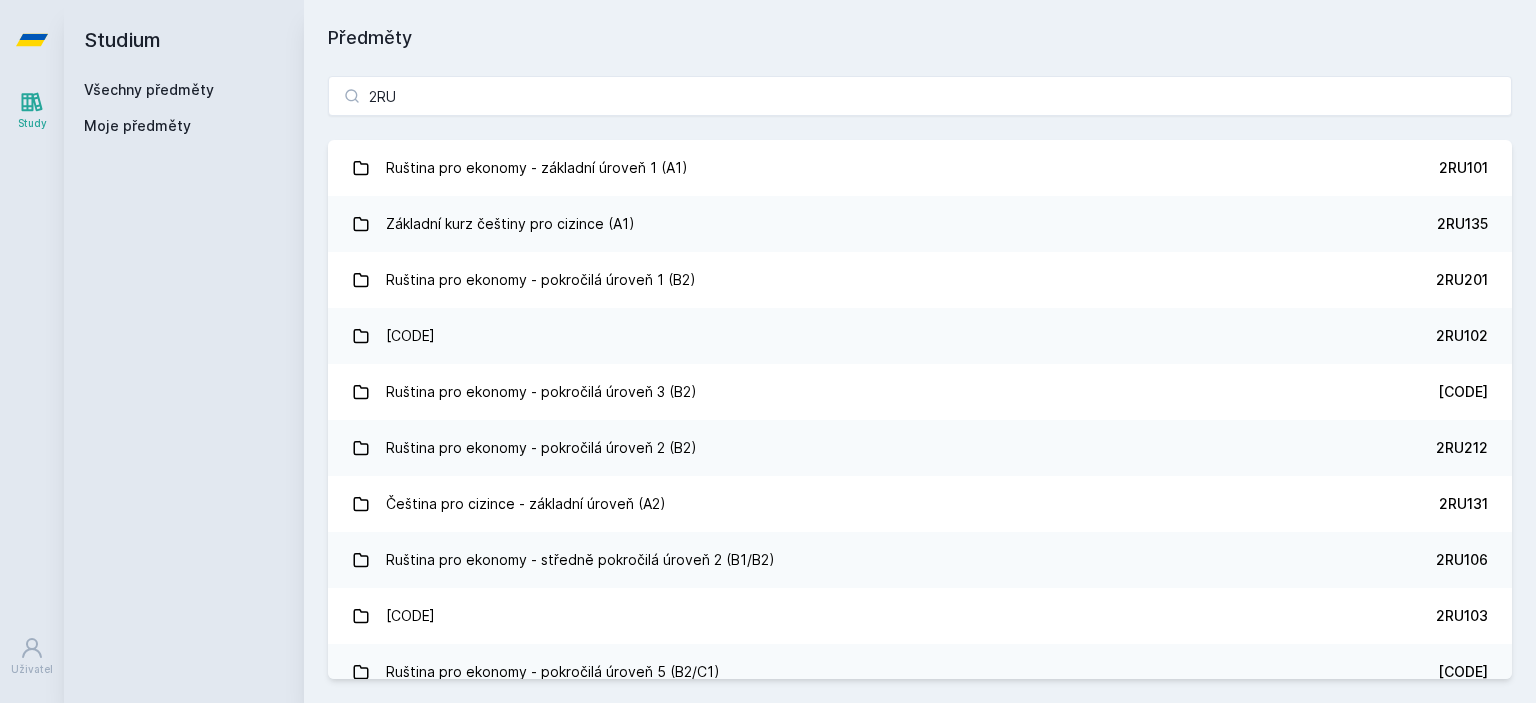 click on "Ruština pro ekonomy - základní úroveň 1 (A1)   2RU101" at bounding box center [920, 168] 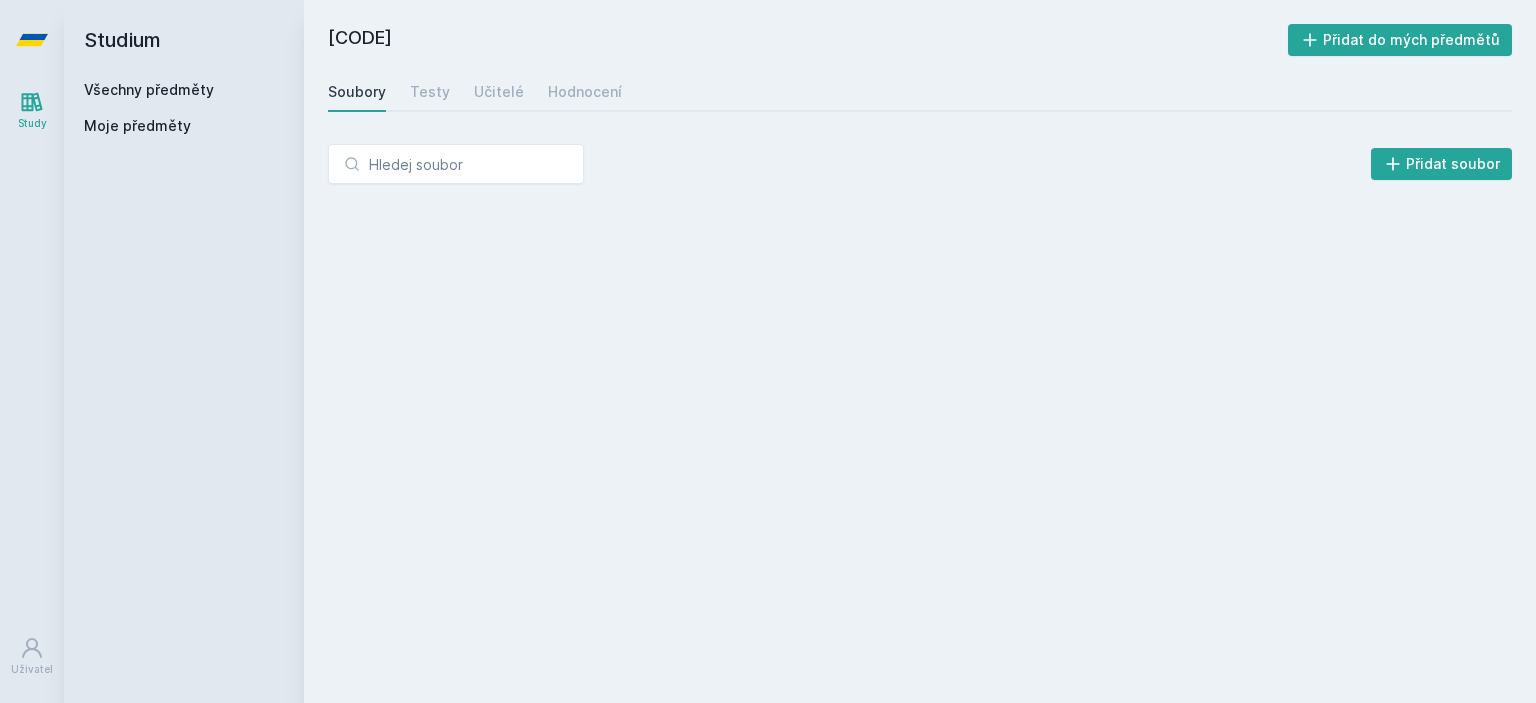 click on "Učitelé" at bounding box center [499, 92] 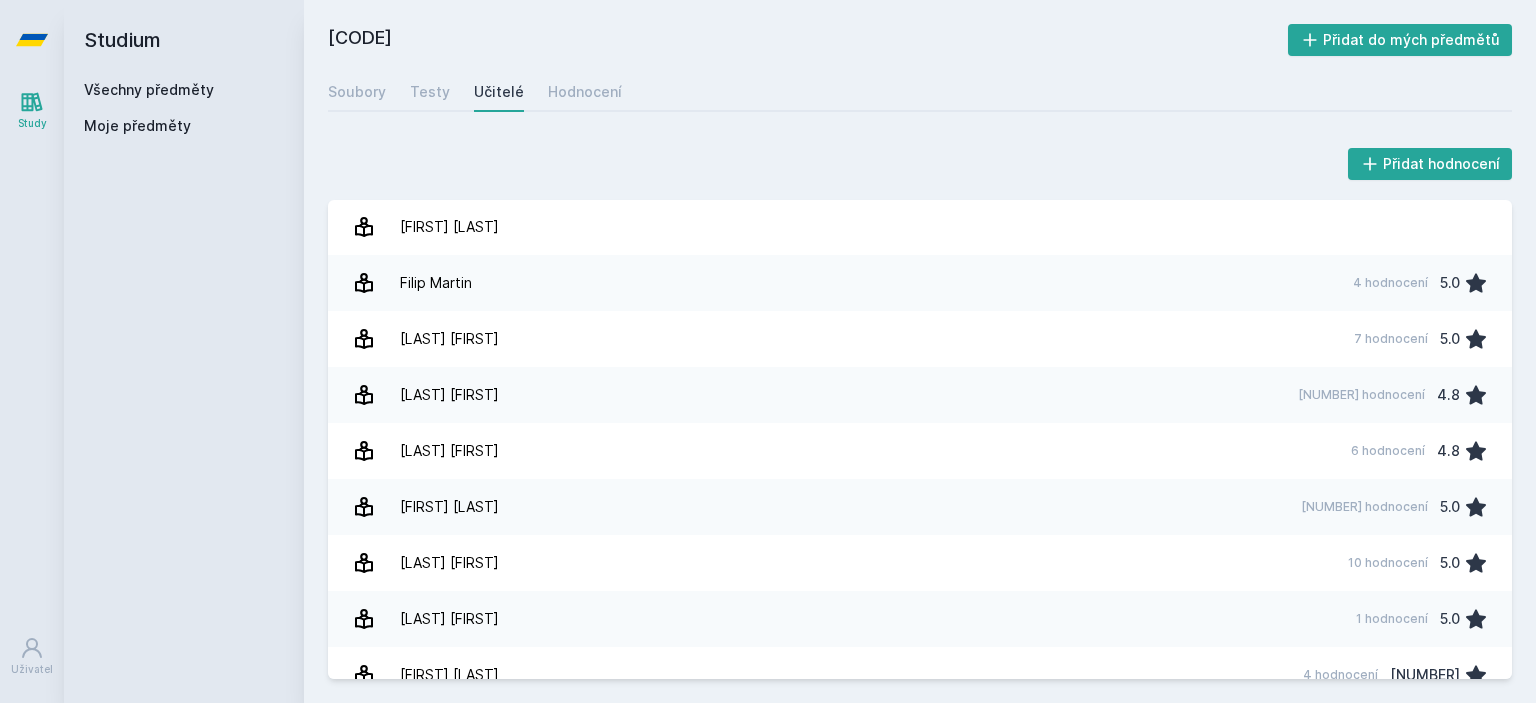 scroll, scrollTop: 0, scrollLeft: 0, axis: both 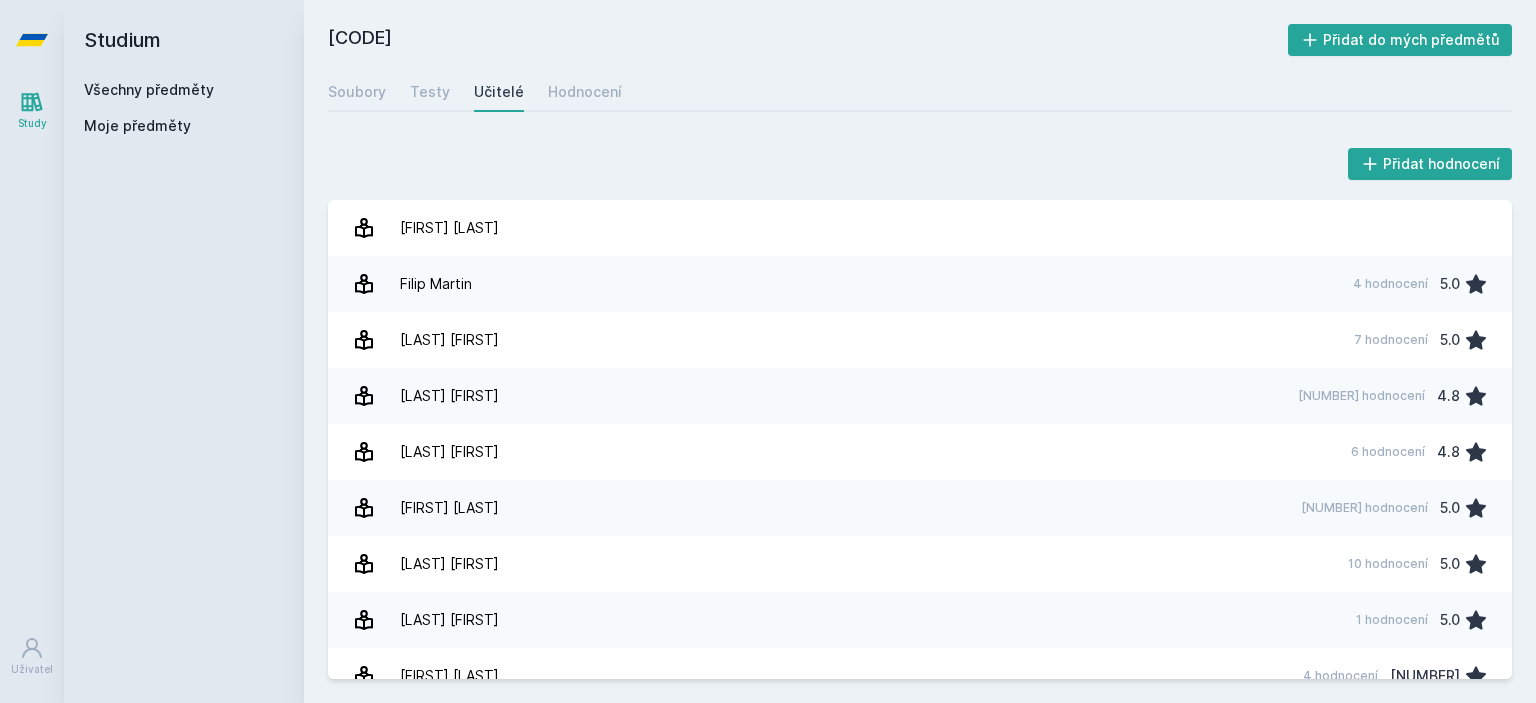 click on "[LAST] [FIRST]
[NUM] hodnocení
[RATING]" at bounding box center [920, 340] 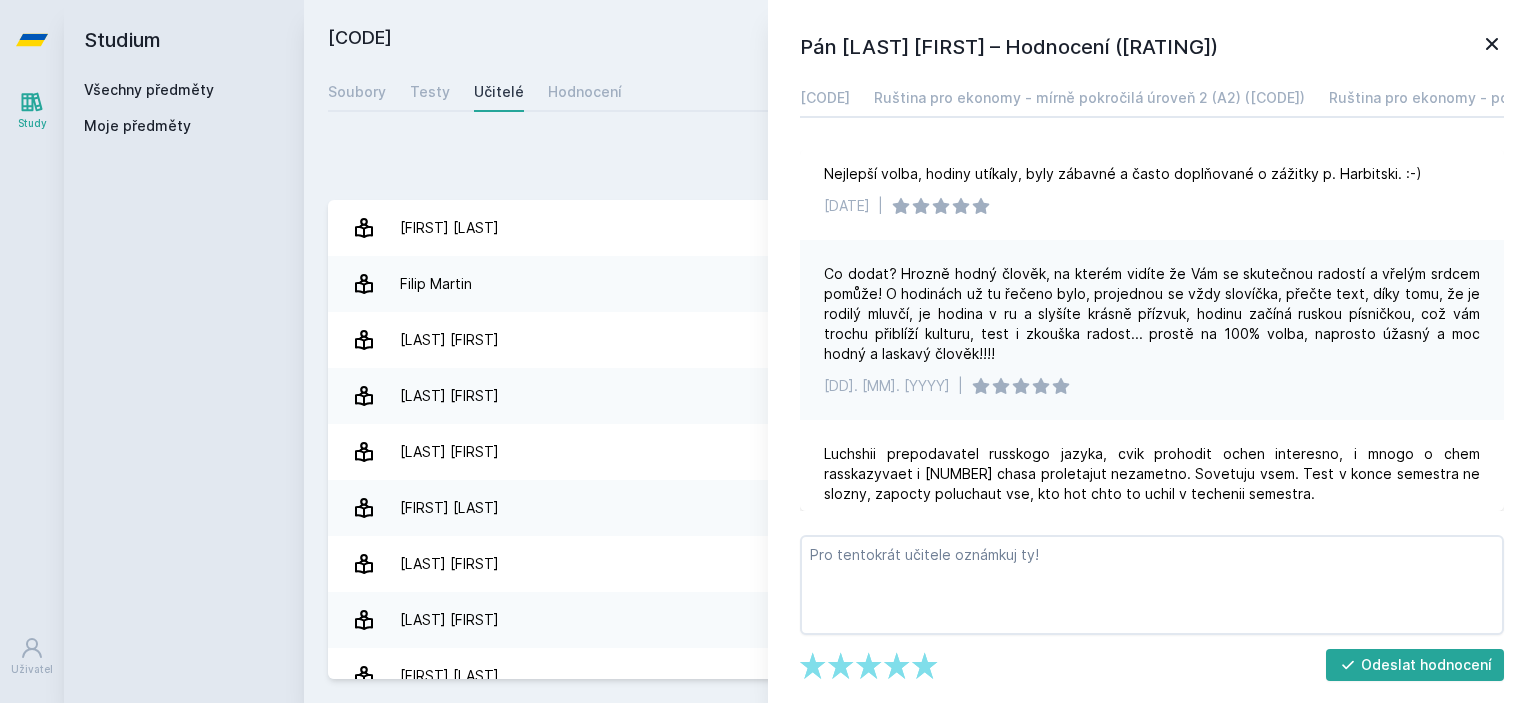 scroll, scrollTop: 43, scrollLeft: 0, axis: vertical 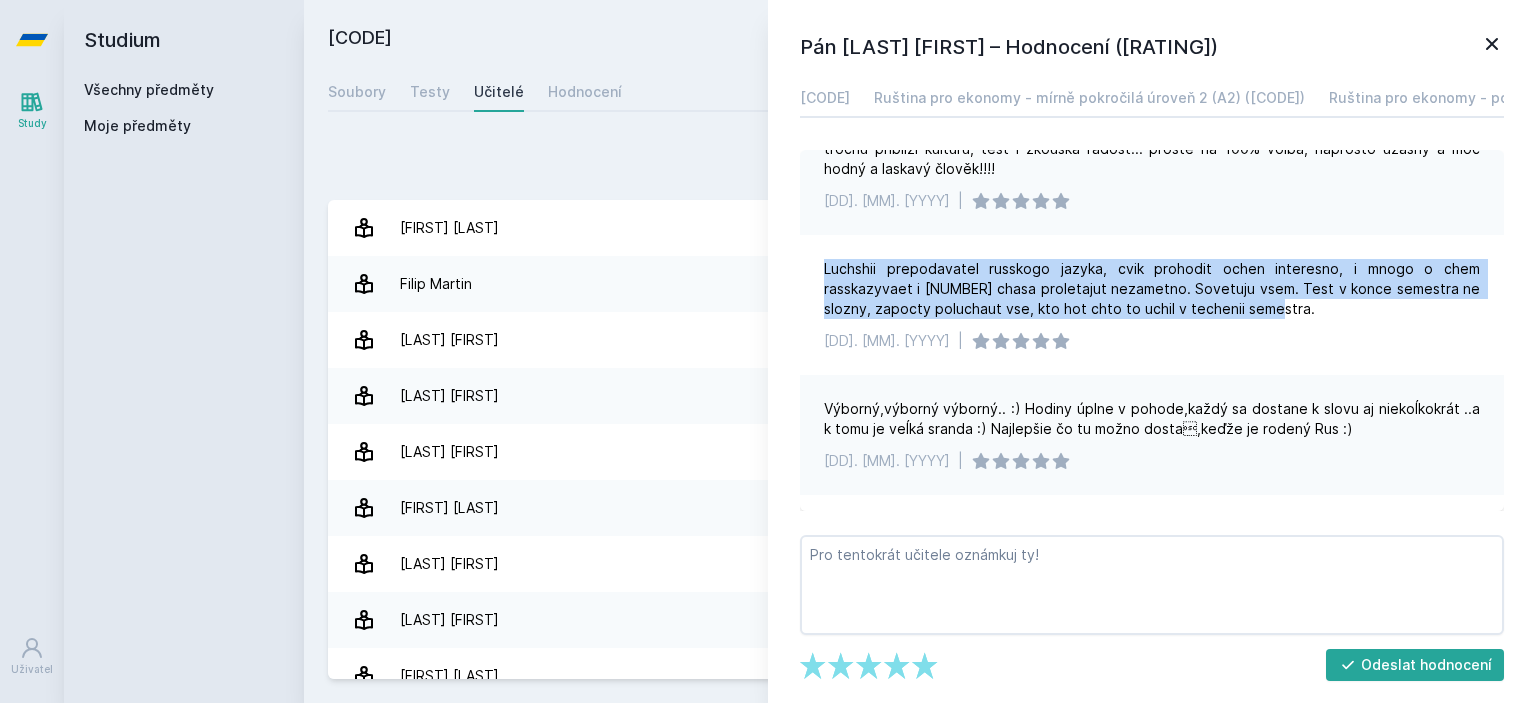 drag, startPoint x: 1273, startPoint y: 305, endPoint x: 820, endPoint y: 266, distance: 454.67572 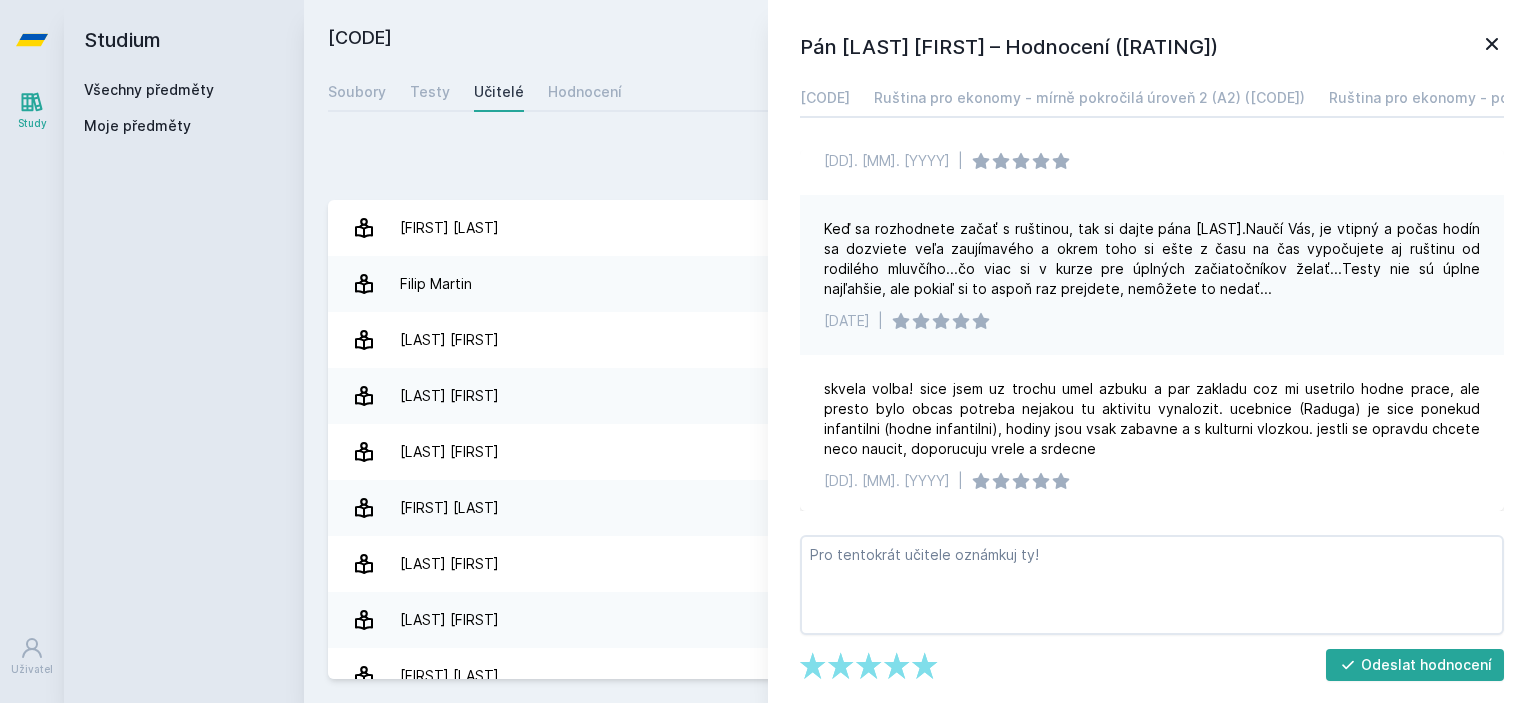 scroll, scrollTop: 697, scrollLeft: 0, axis: vertical 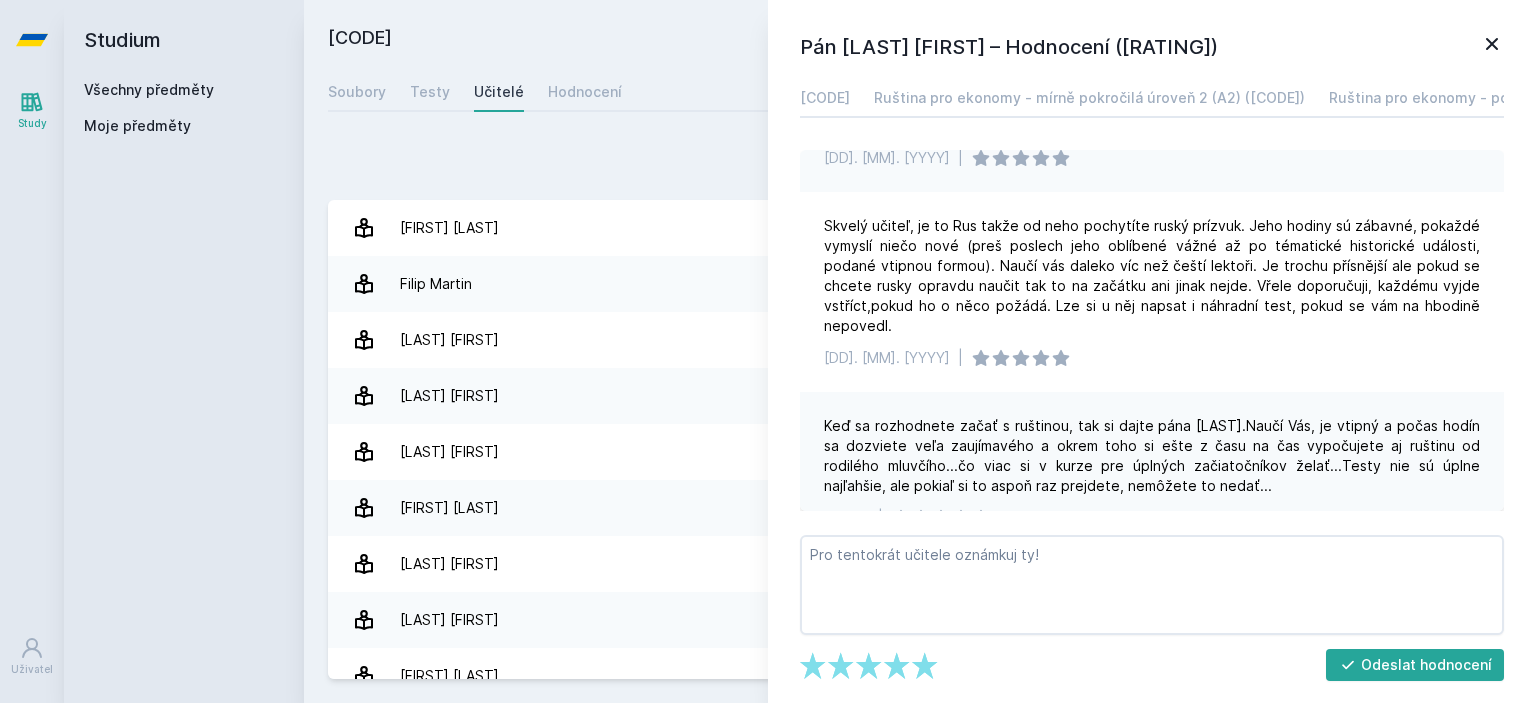 click on "Ruština pro ekonomy - mírně pokročilá úroveň 2 (A2) ([CODE])" at bounding box center (1089, 98) 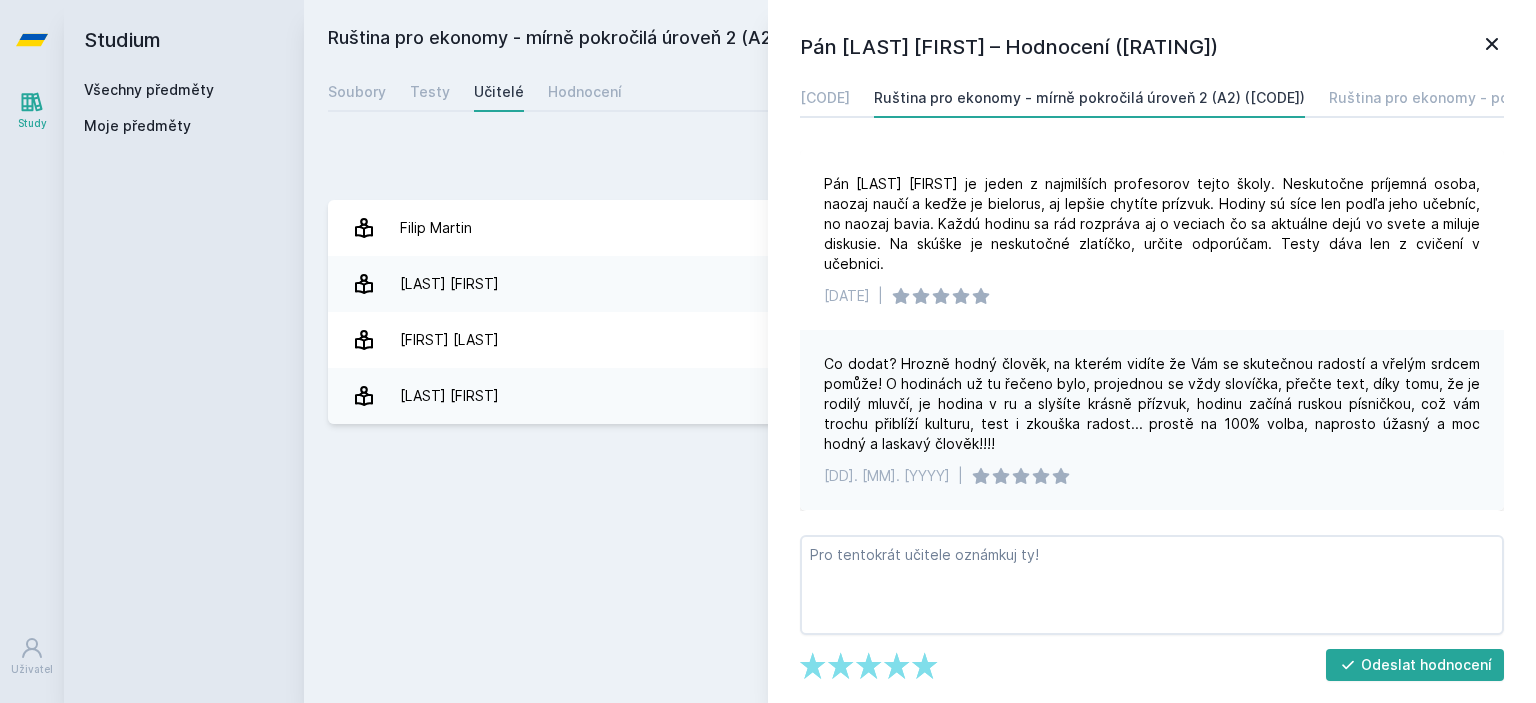 click on "Ruština pro ekonomy - mírně pokročilá úroveň 2 (A2) ([CODE])" at bounding box center [1089, 98] 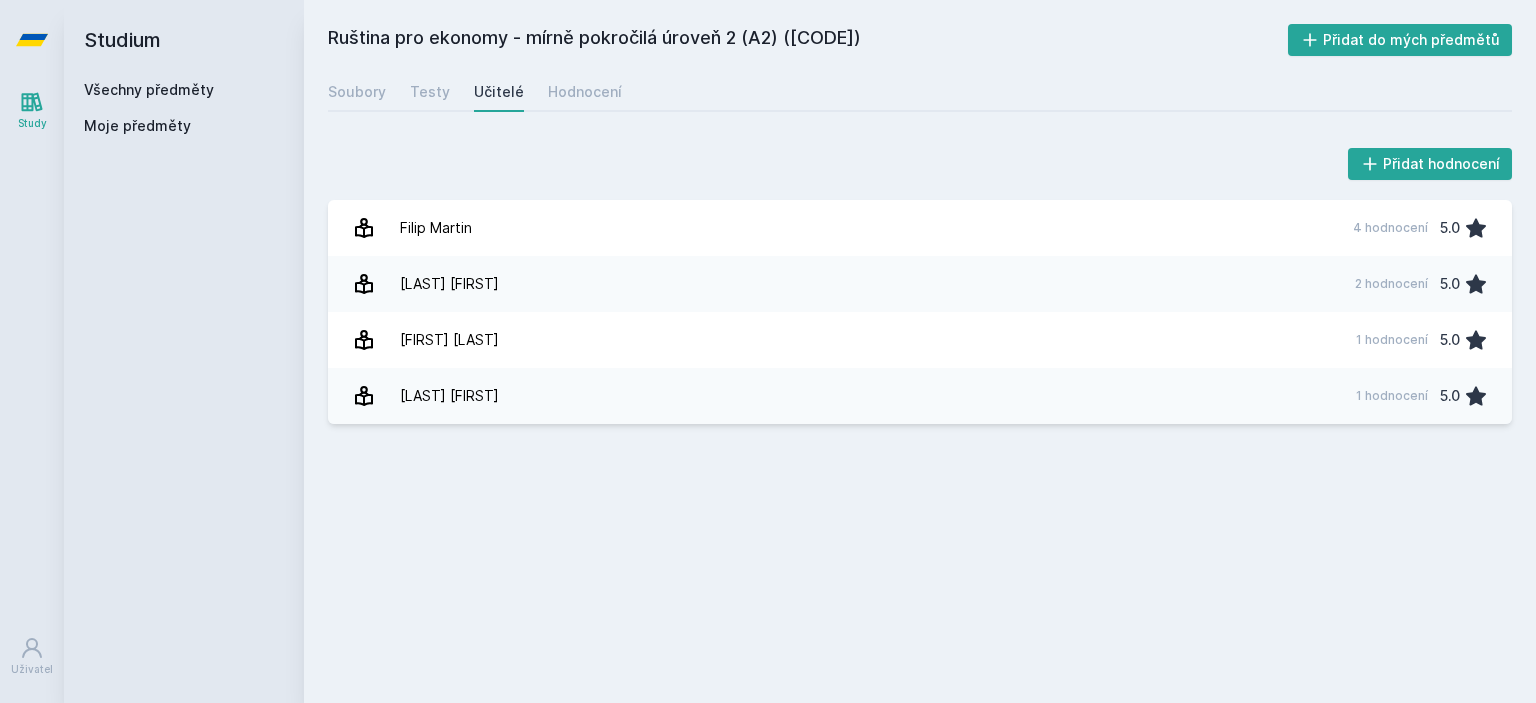 click on "[LAST] [FIRST]
[NUMBER] hodnocení
[RATING]" at bounding box center [920, 284] 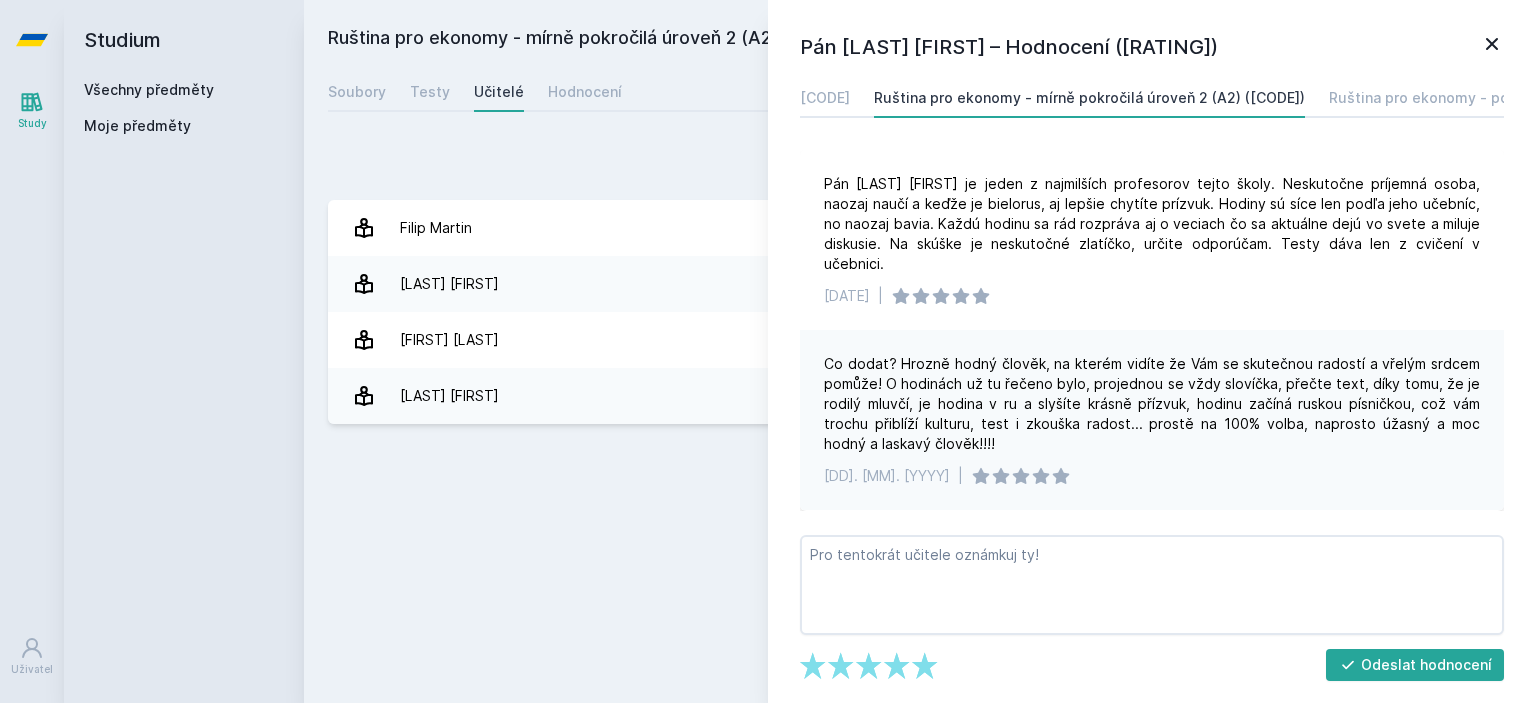 click 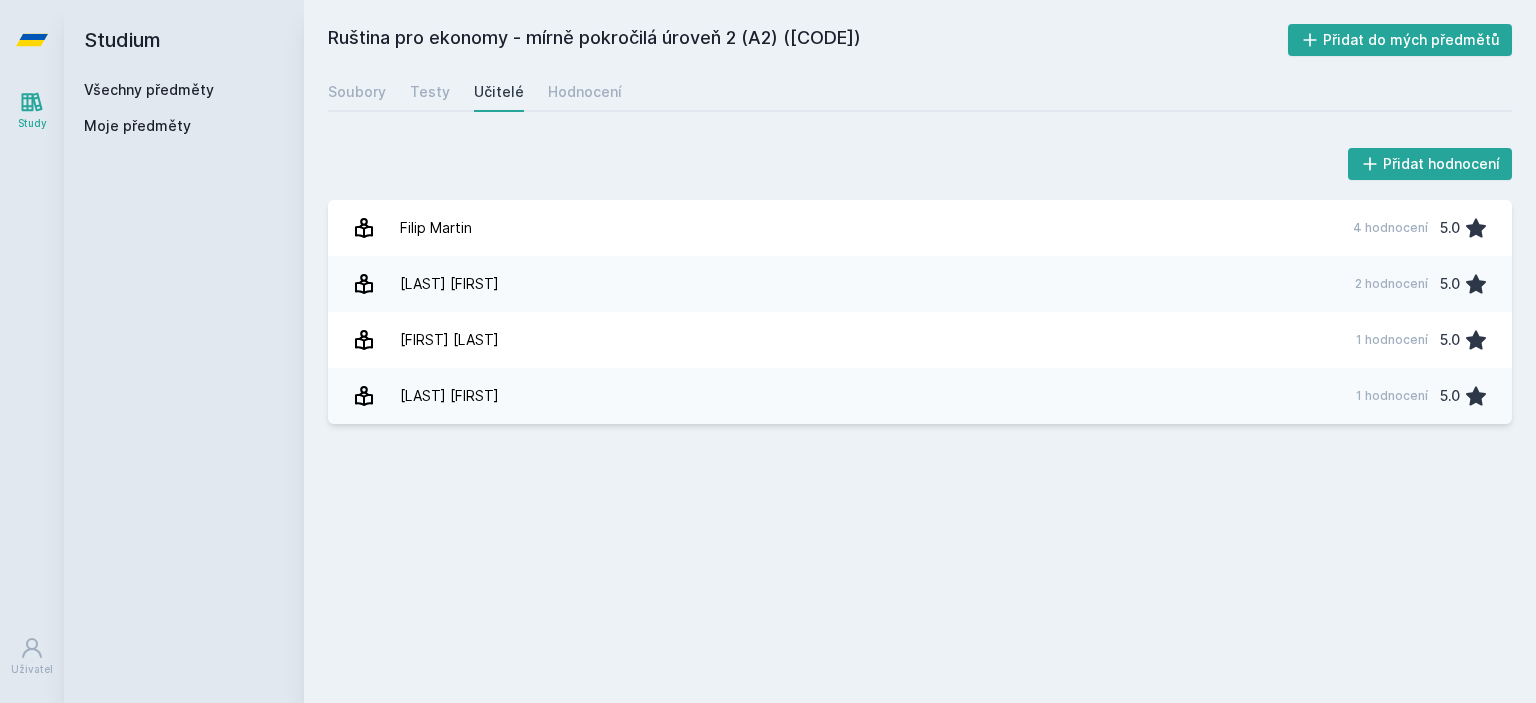 click on "Všechny předměty" at bounding box center [149, 89] 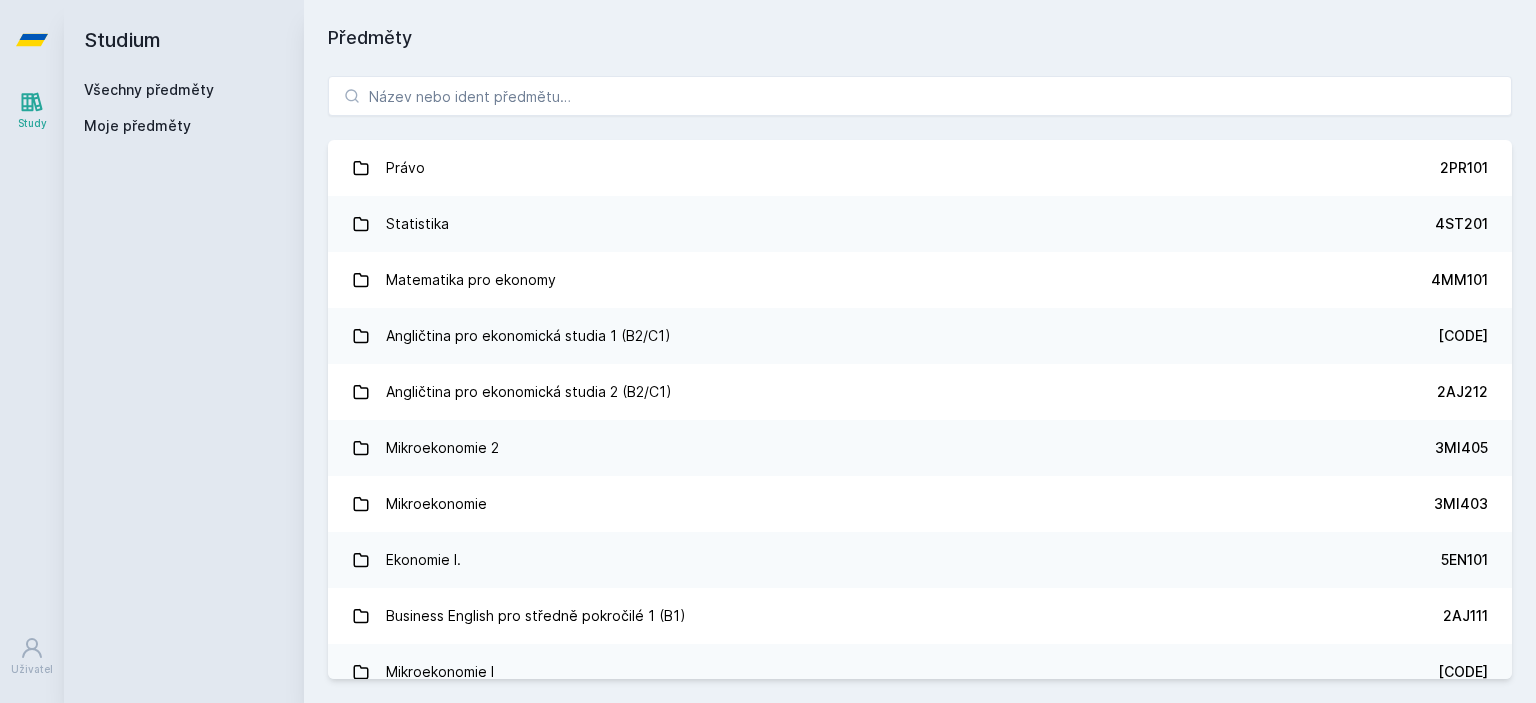 click on "Právo   [CODE]   Statistika   [CODE]   Matematika pro ekonomy   [CODE]   Angličtina pro ekonomická studia 1 (B2/C1)   [CODE]   Angličtina pro ekonomická studia 2 (B2/C1)   [CODE]   Mikroekonomie 2   [CODE]   Mikroekonomie   [CODE]   Ekonomie I.   [CODE]   Business English pro středně pokročilé 1 (B1)   [CODE]   Mikroekonomie I   [CODE]   Hospodářské dějiny   [CODE]   Mezinárodní ekonomie   [CODE]   Manažerská informatika - efektivní komunikace a prezentace   [CODE]   Účetnictví I.   [CODE]   Světová ekonomika   [CODE]   Ekonomie II.   [CODE]   Základy mikroekonomie   [CODE]   Management   [CODE]   Regionální trhy v globální perspektivě   [CODE]   Informatika   [CODE]   Mezinárodní management   [CODE]   Databáze   [CODE]   Matematika pro ekonomy (Matematika A)   [CODE]   Diplomový seminář   [CODE]   Retail Marketing   [CODE]   Finanční teorie, politika a instituce   [CODE]   Informační a komunikační technologie   [CODE]   Posilování   [CODE]     [CODE]" at bounding box center [920, 377] 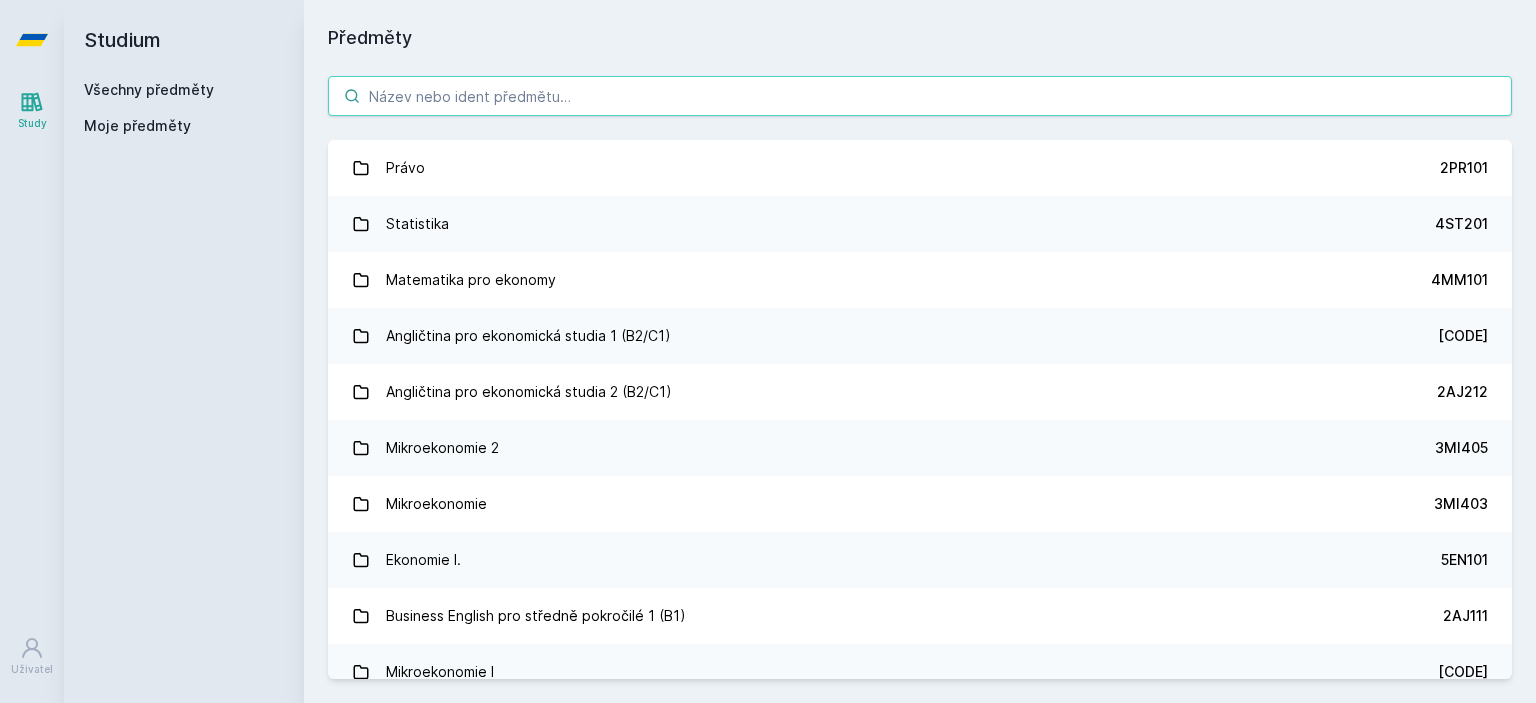 click at bounding box center [920, 96] 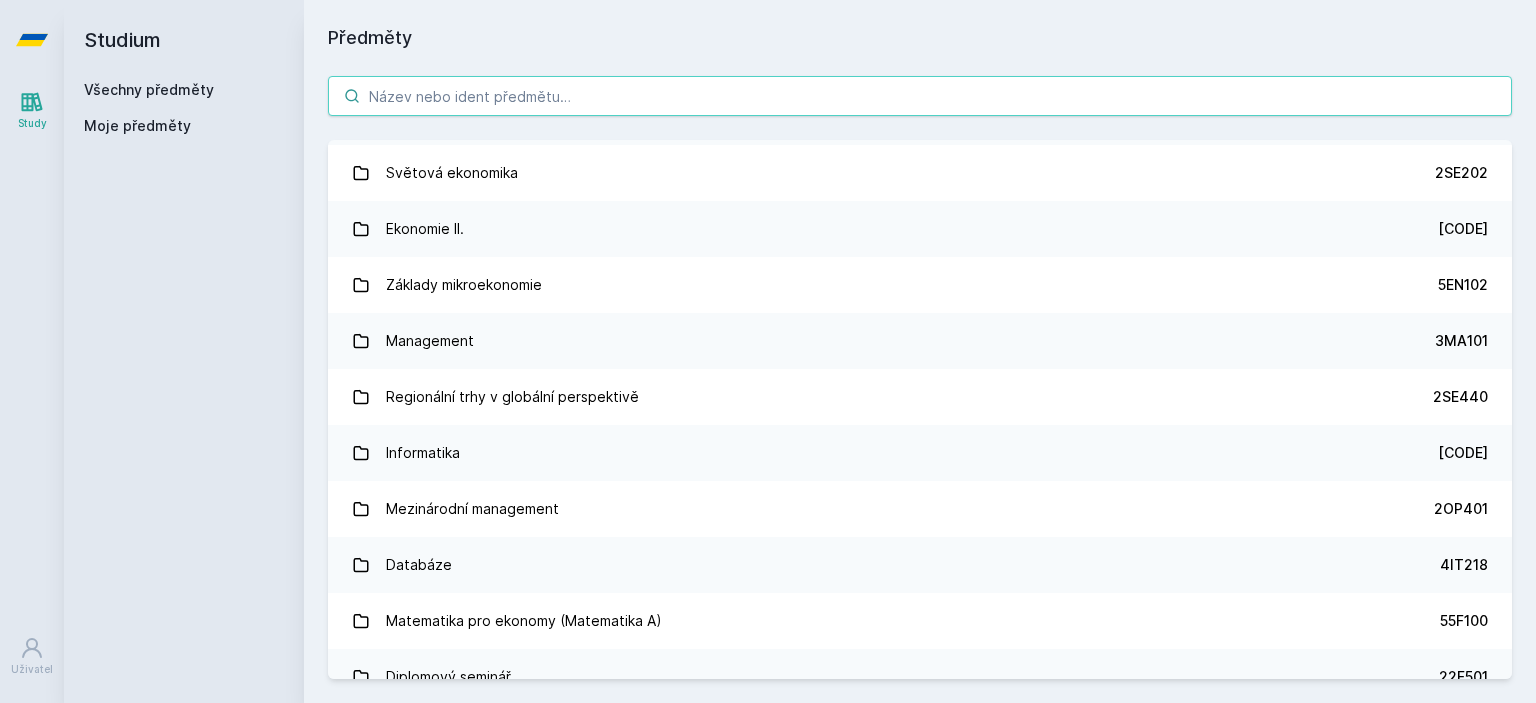scroll, scrollTop: 0, scrollLeft: 0, axis: both 